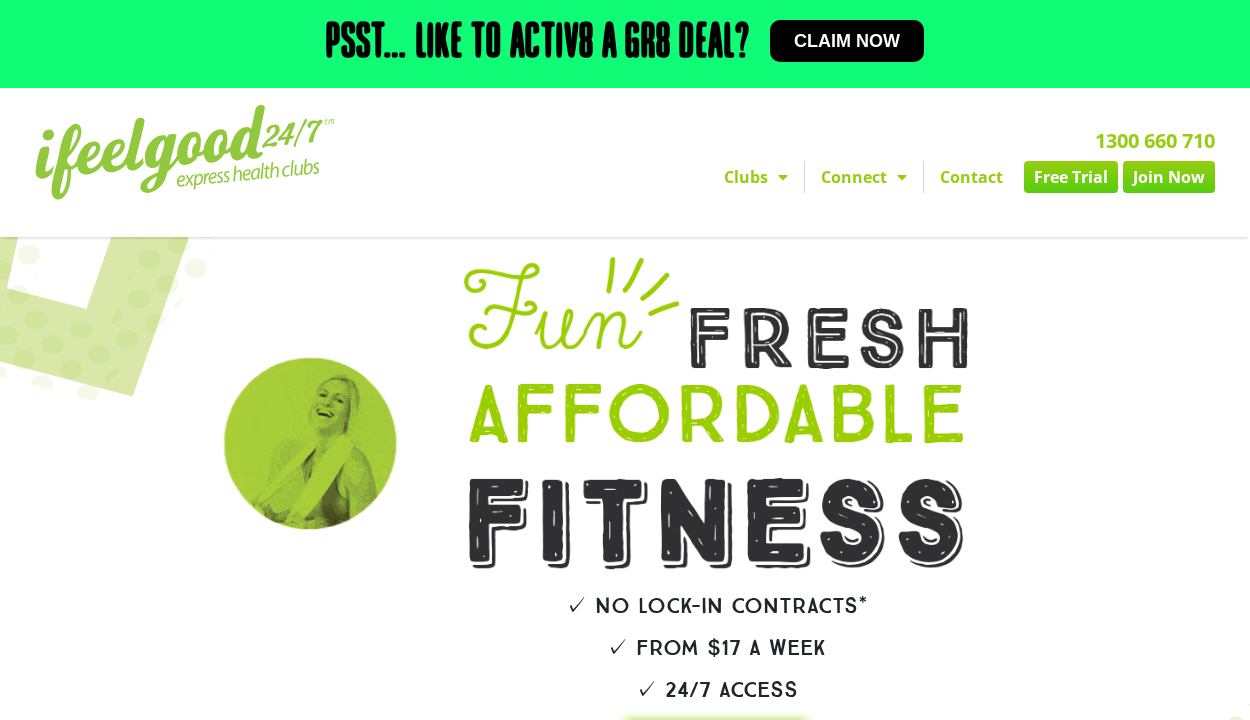 scroll, scrollTop: 0, scrollLeft: 0, axis: both 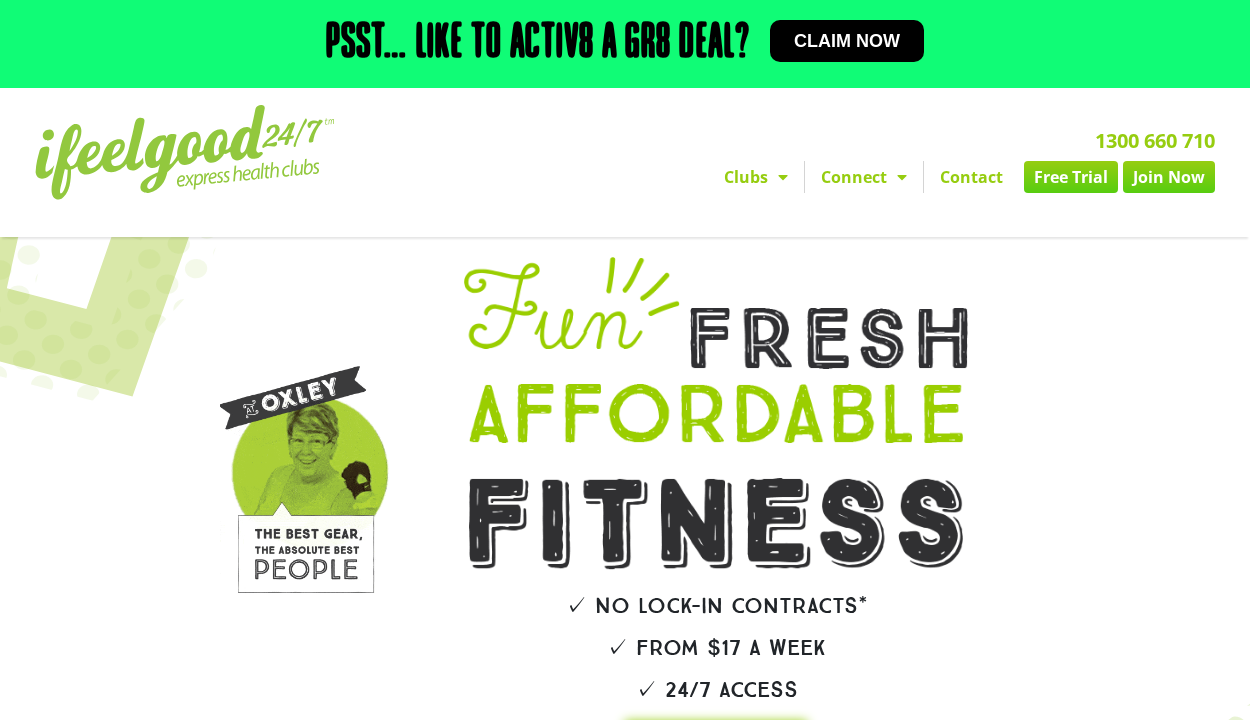 click on "Claim now" at bounding box center (847, 41) 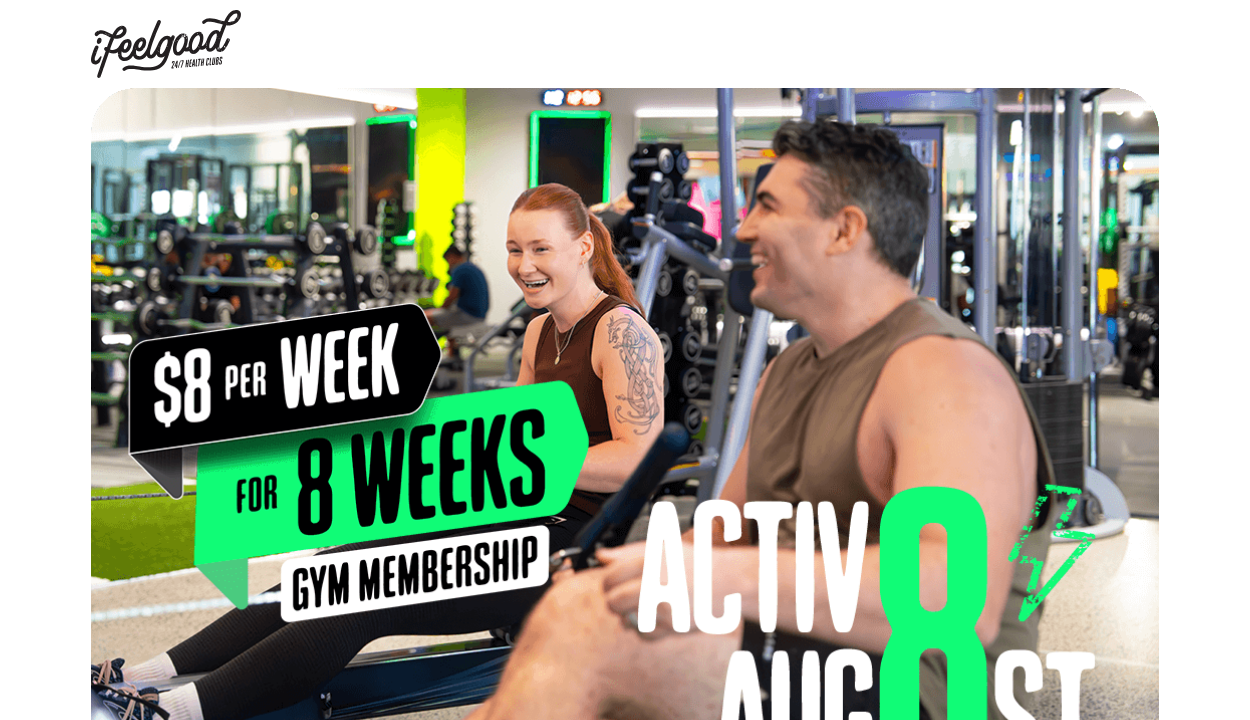 scroll, scrollTop: 0, scrollLeft: 0, axis: both 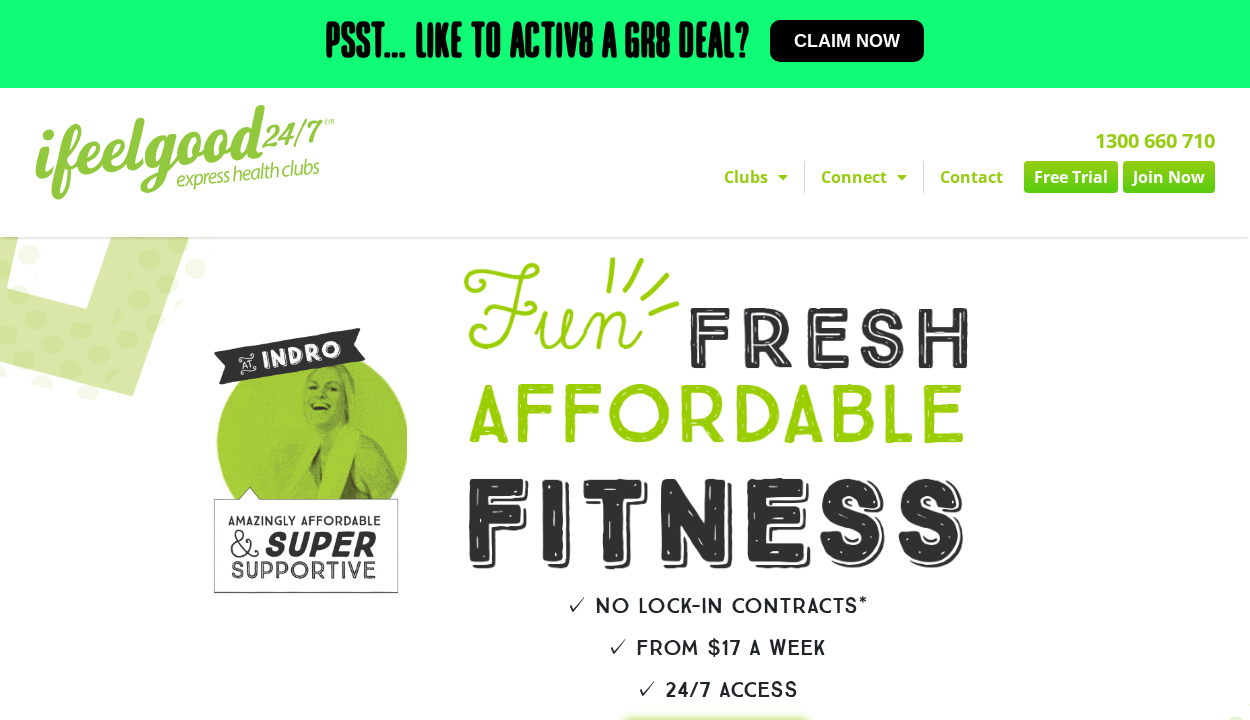 click on "Claim now" at bounding box center (847, 41) 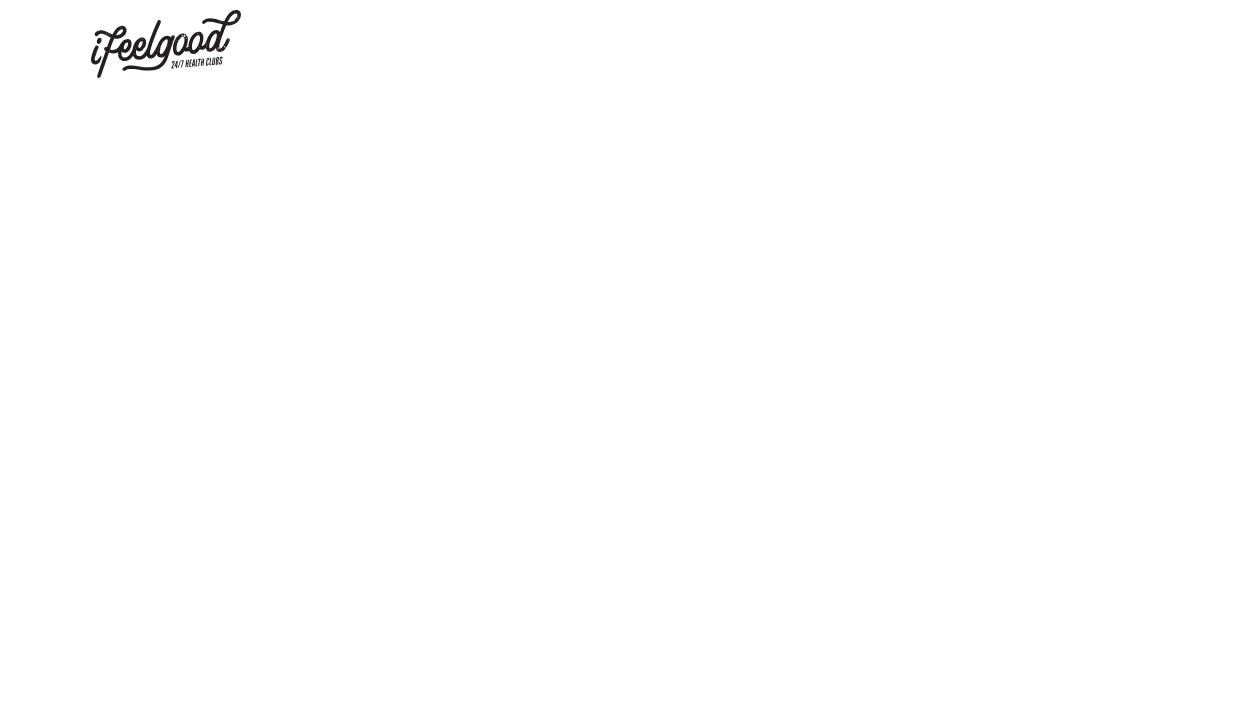 scroll, scrollTop: 0, scrollLeft: 0, axis: both 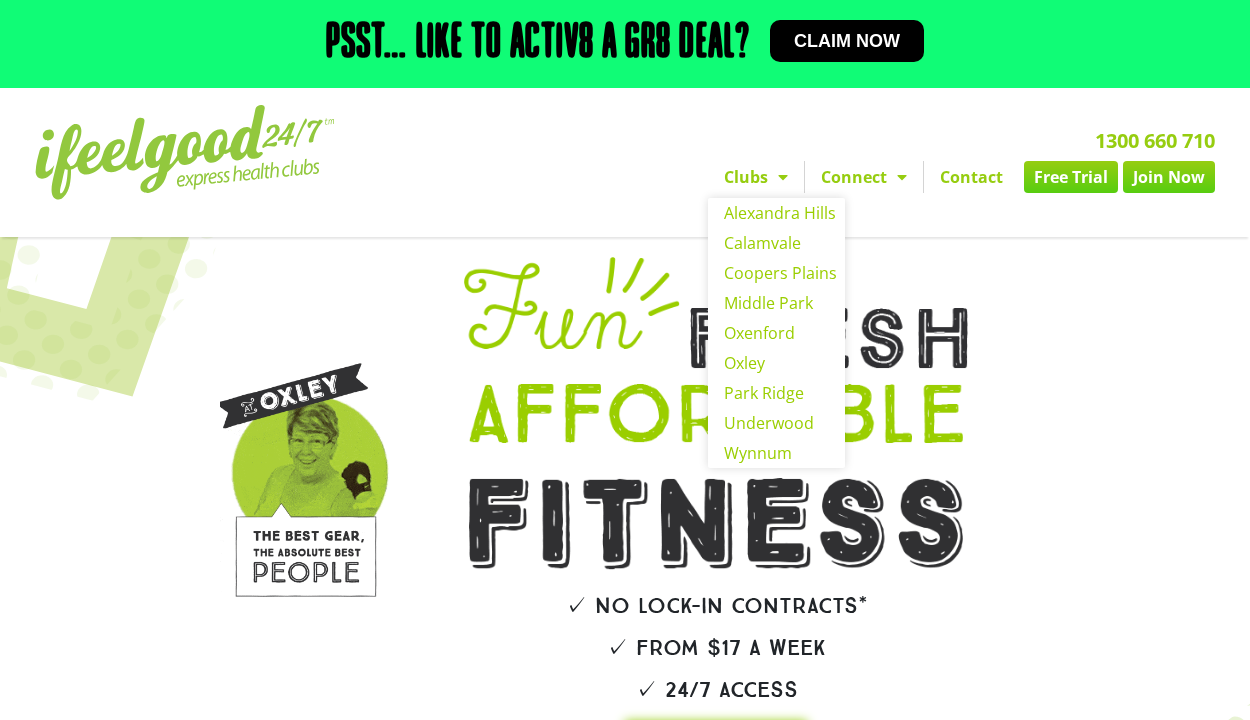 click on "Clubs" 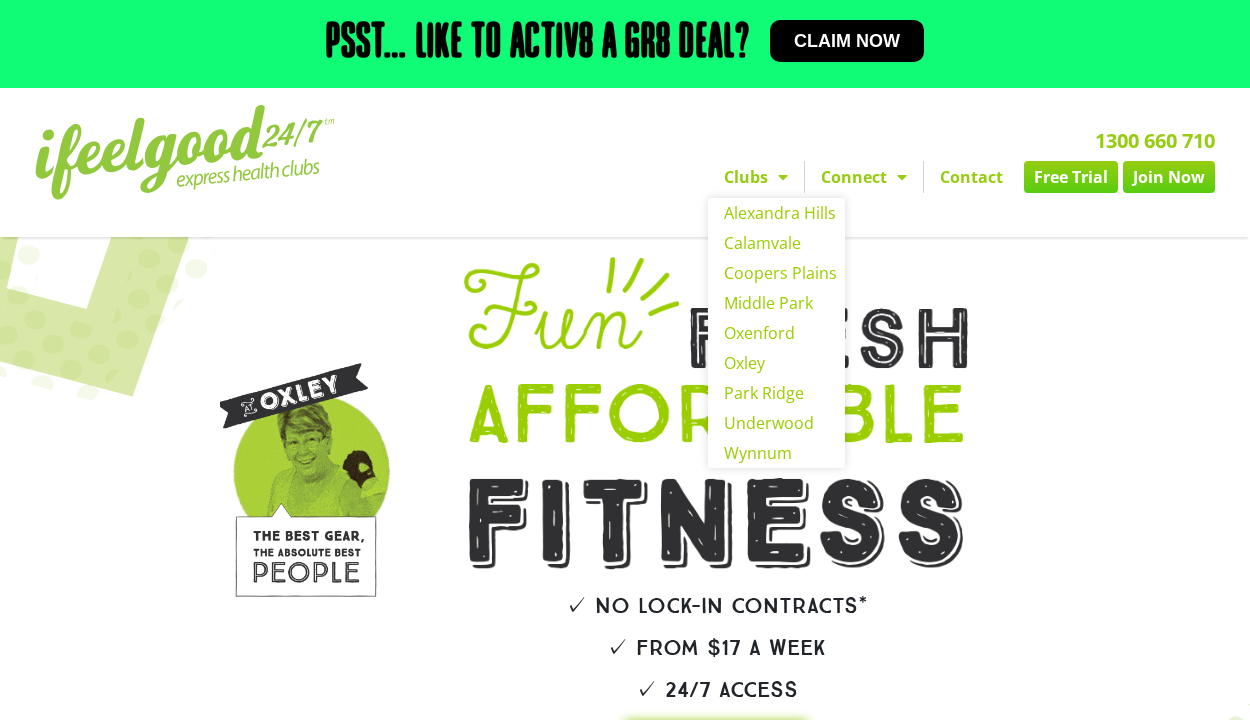 click on "Clubs" 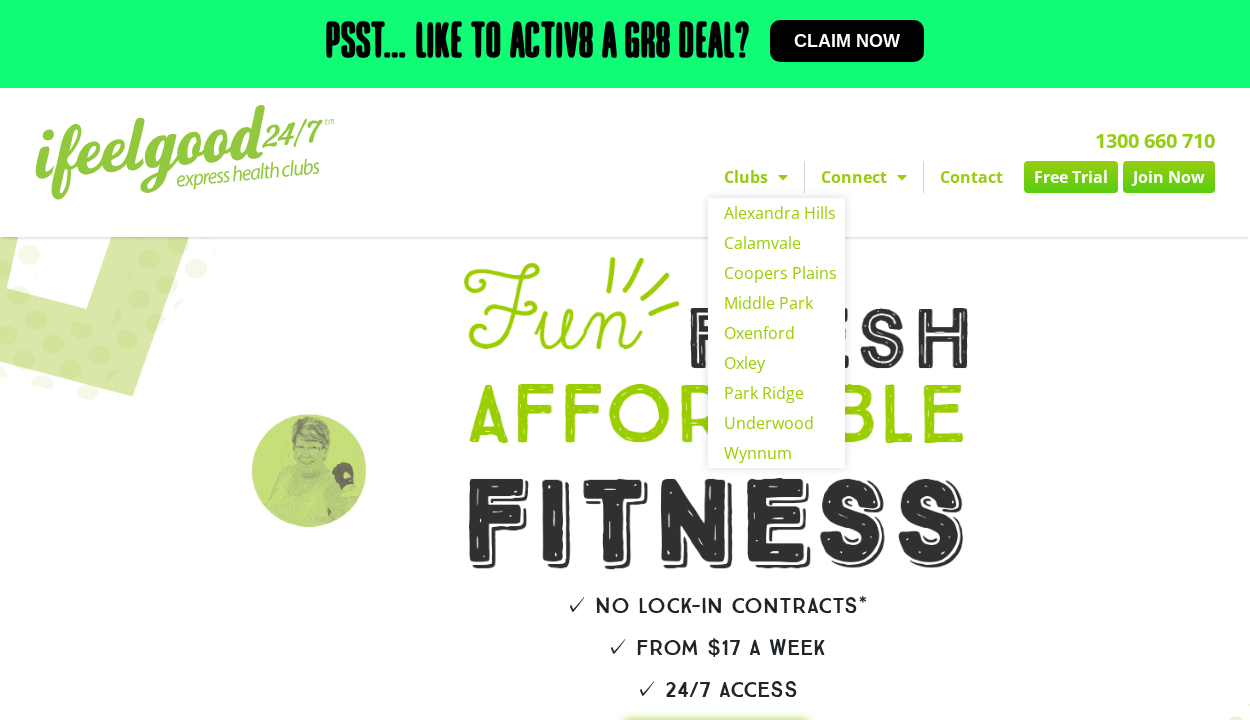 click on "Clubs" 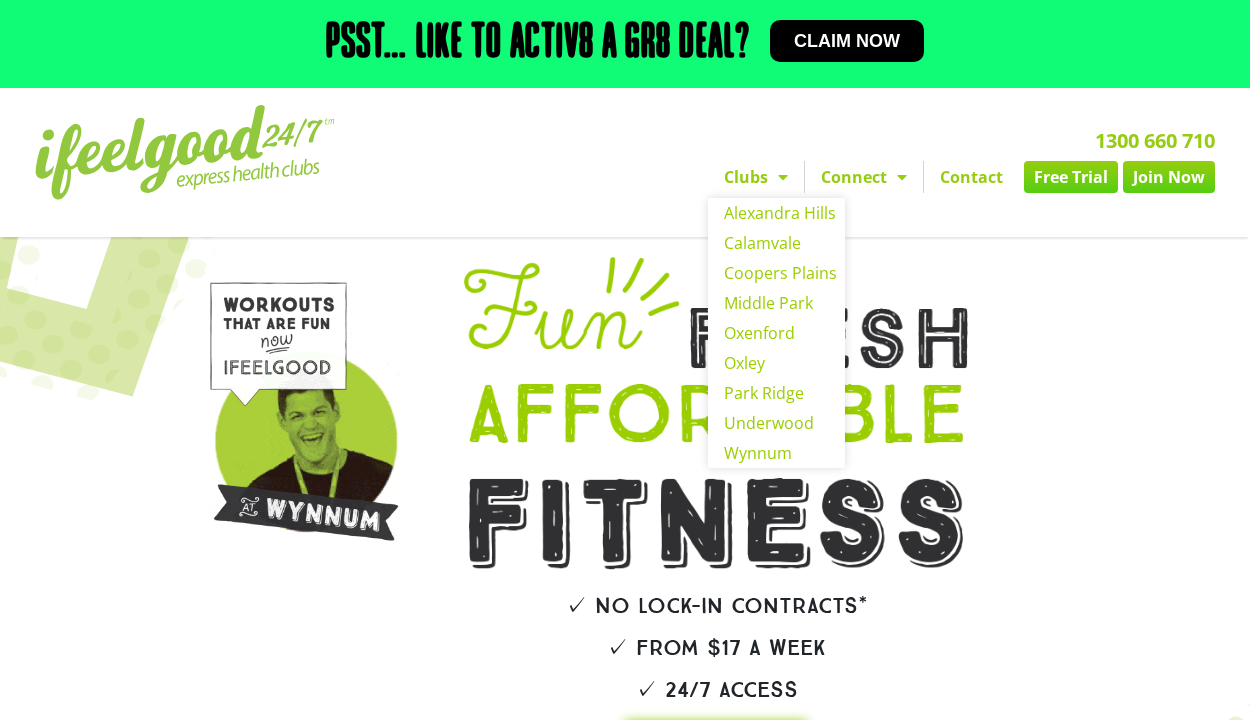 click on "Clubs" 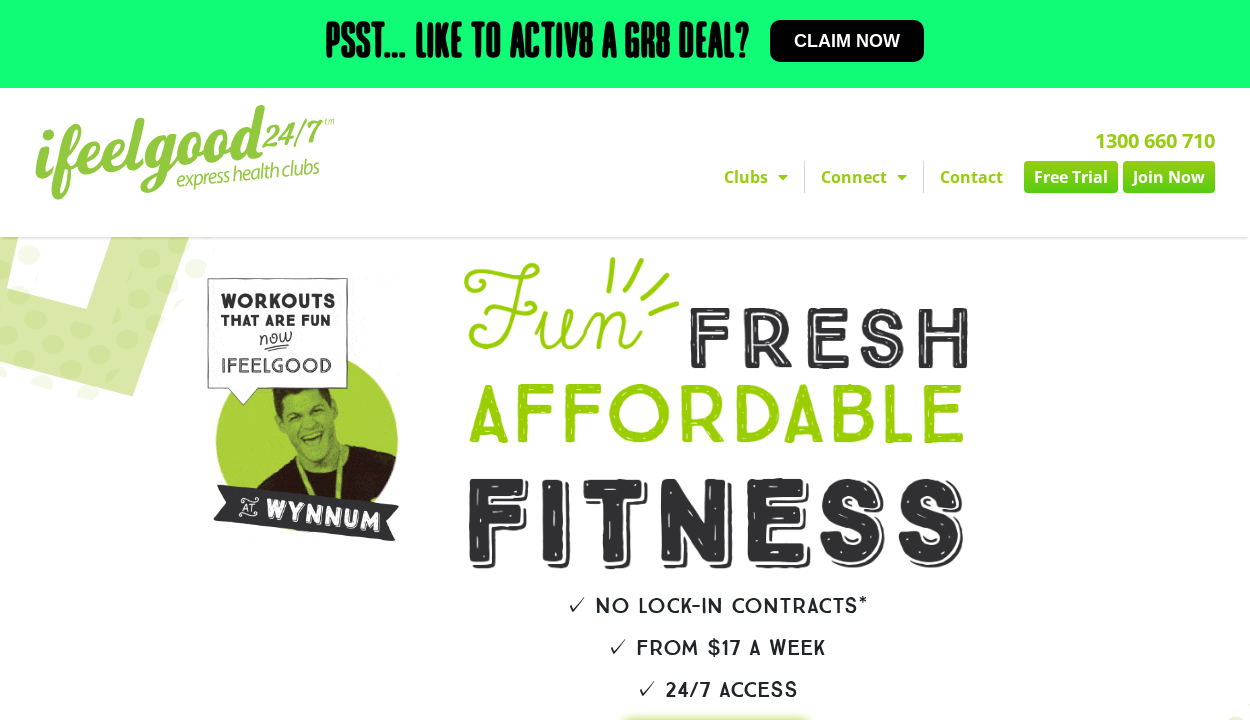 click on "Clubs" 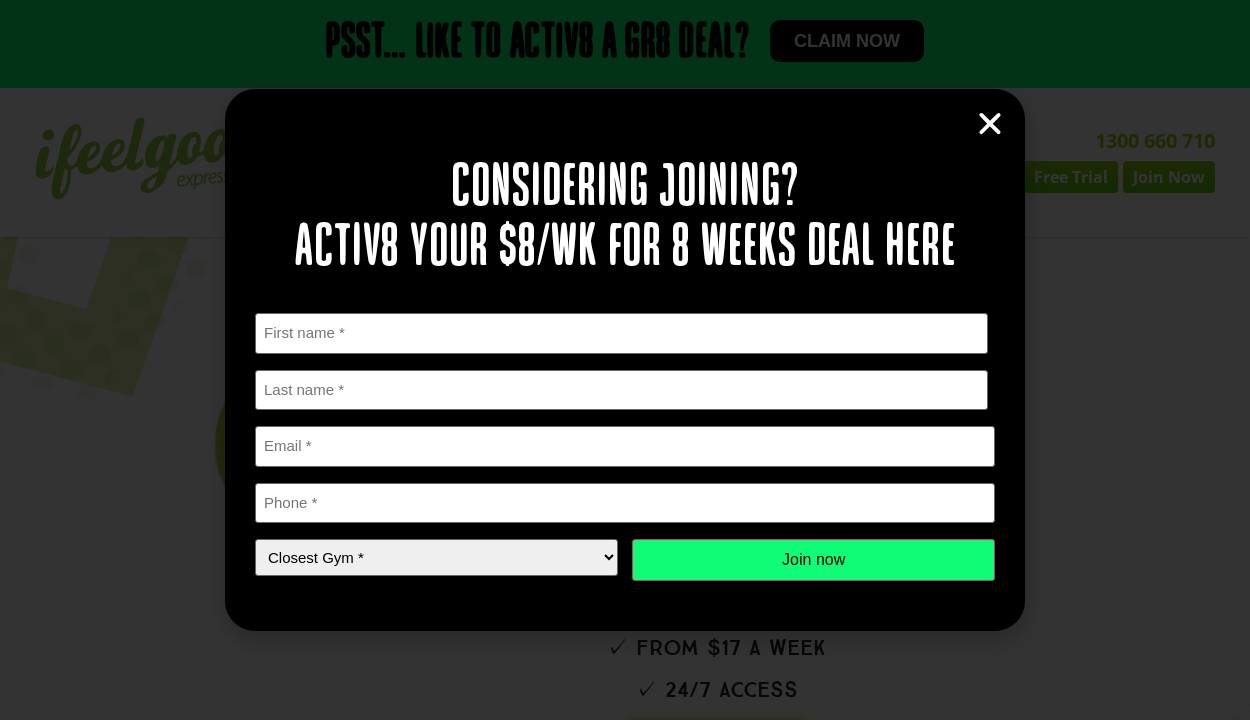 click at bounding box center (990, 124) 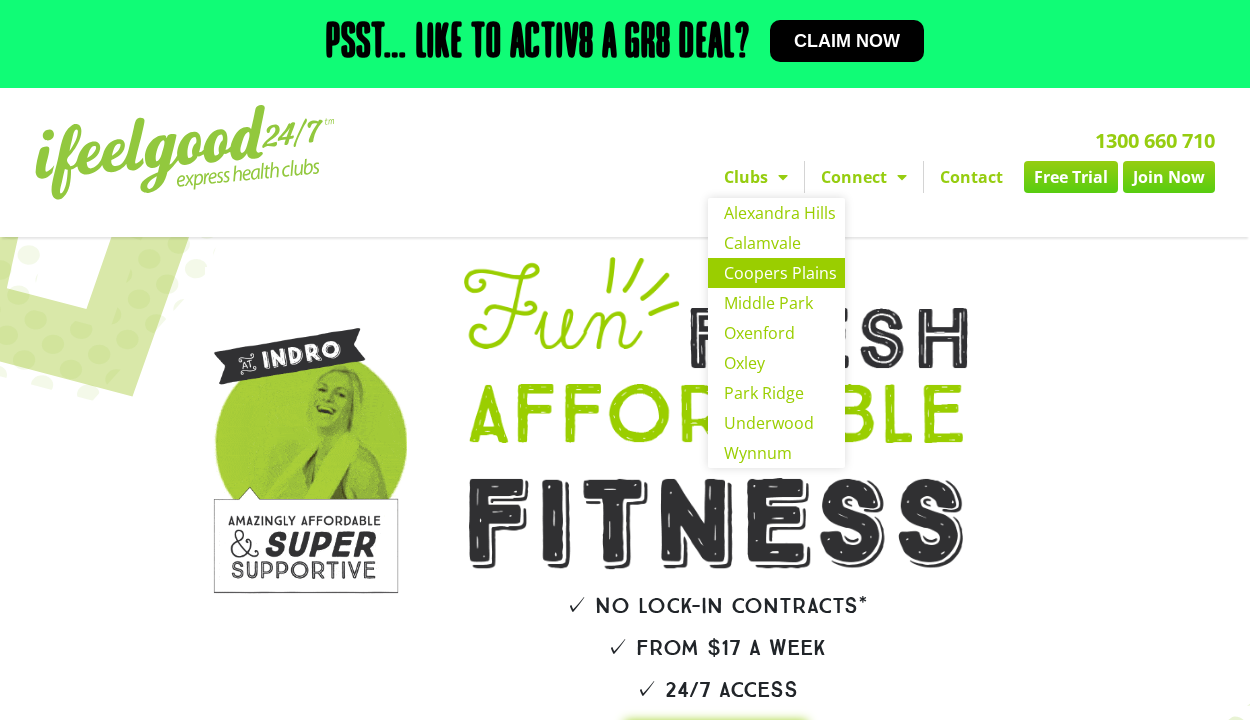 click on "Coopers Plains" 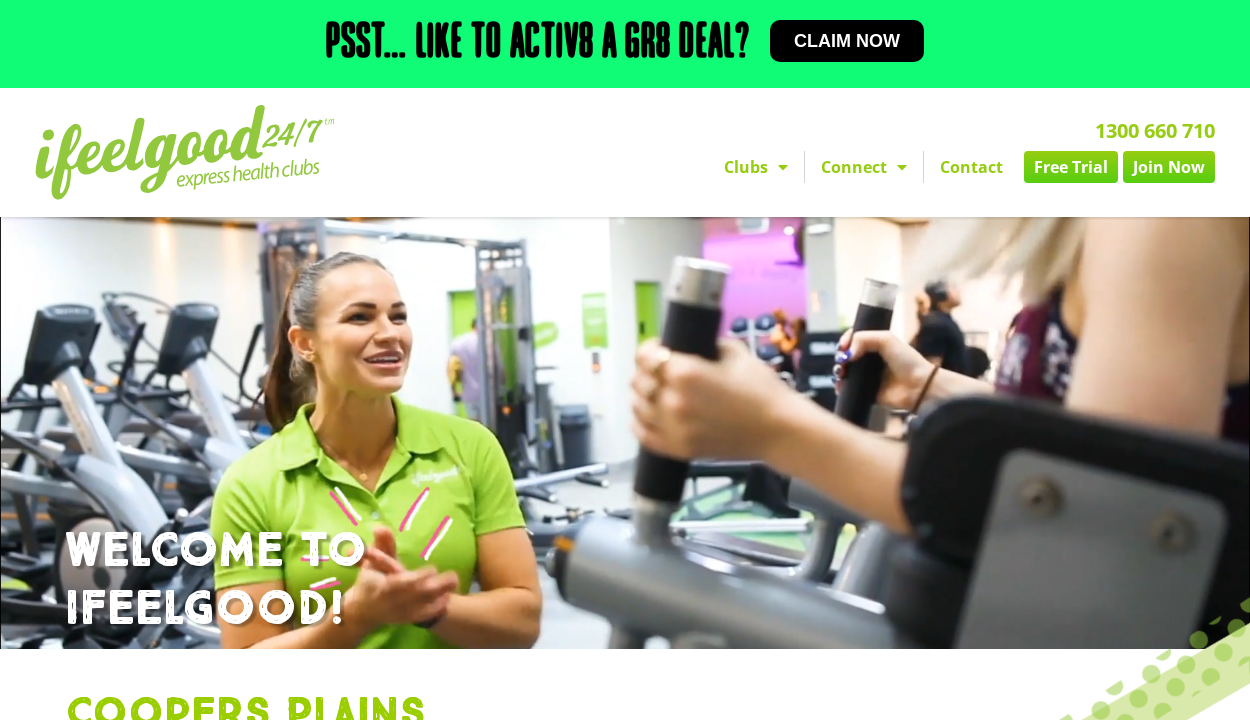 scroll, scrollTop: 0, scrollLeft: 0, axis: both 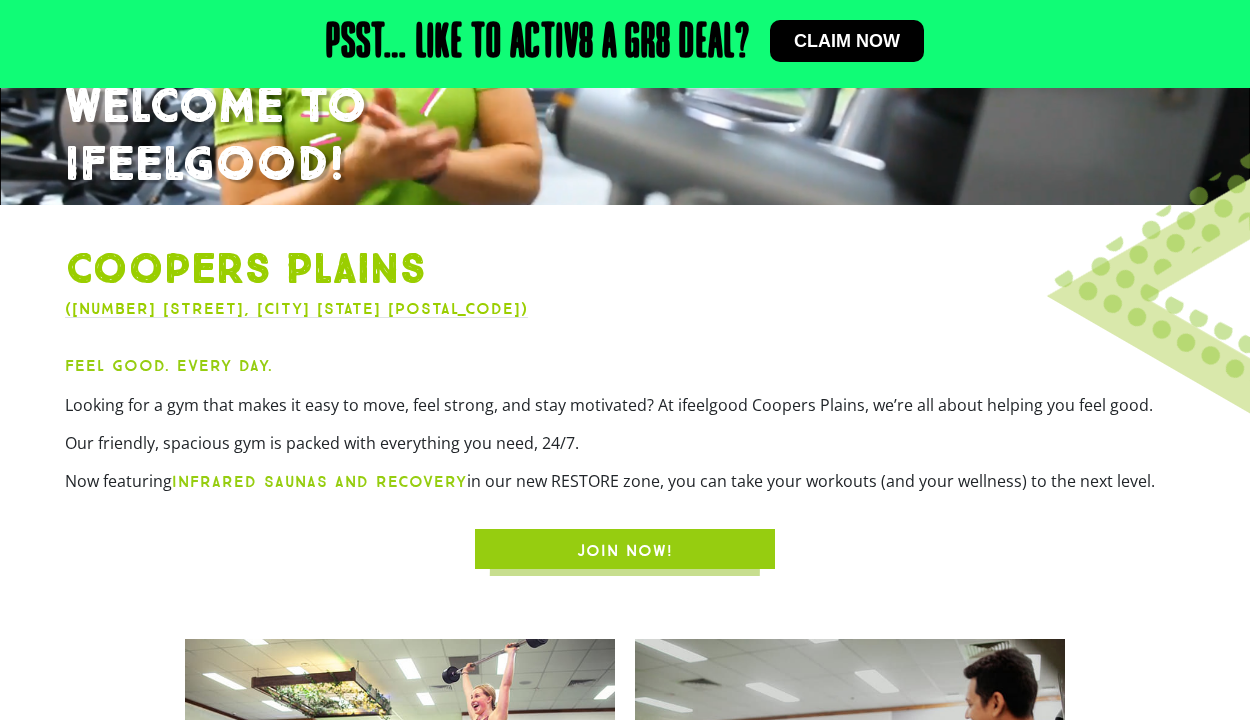 click on "infrared saunas and recovery" at bounding box center [319, 481] 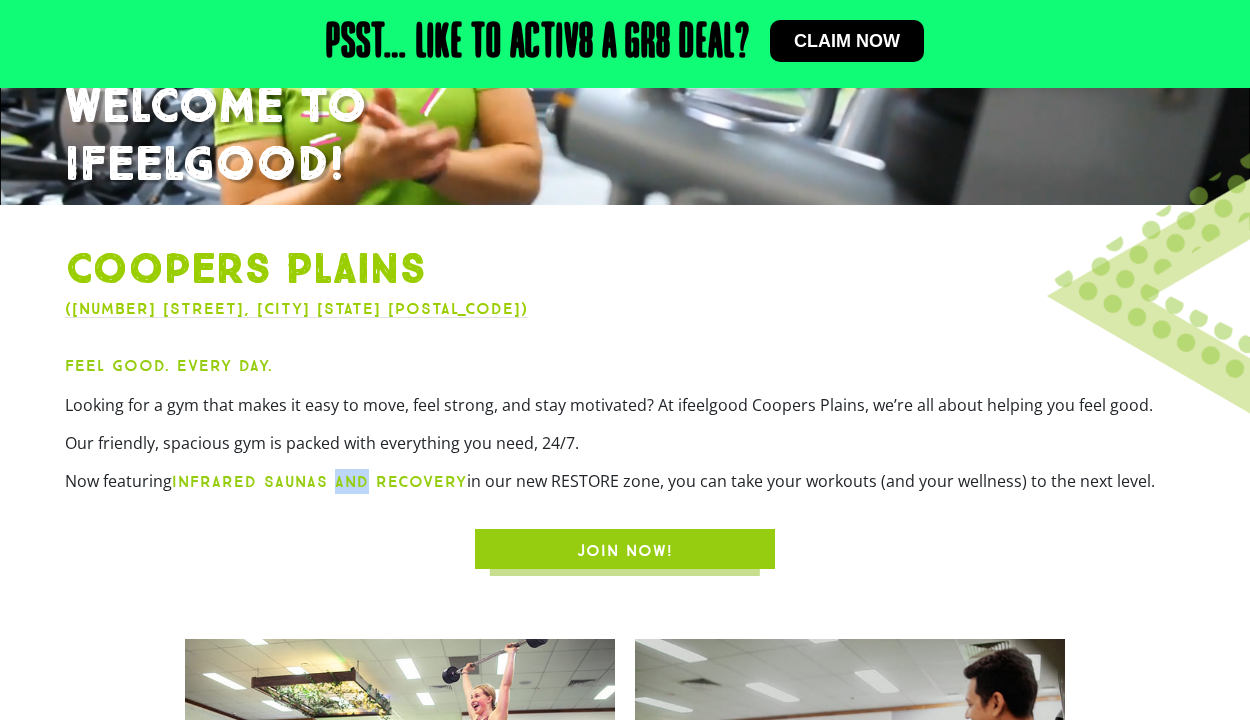 click on "infrared saunas and recovery" at bounding box center [319, 481] 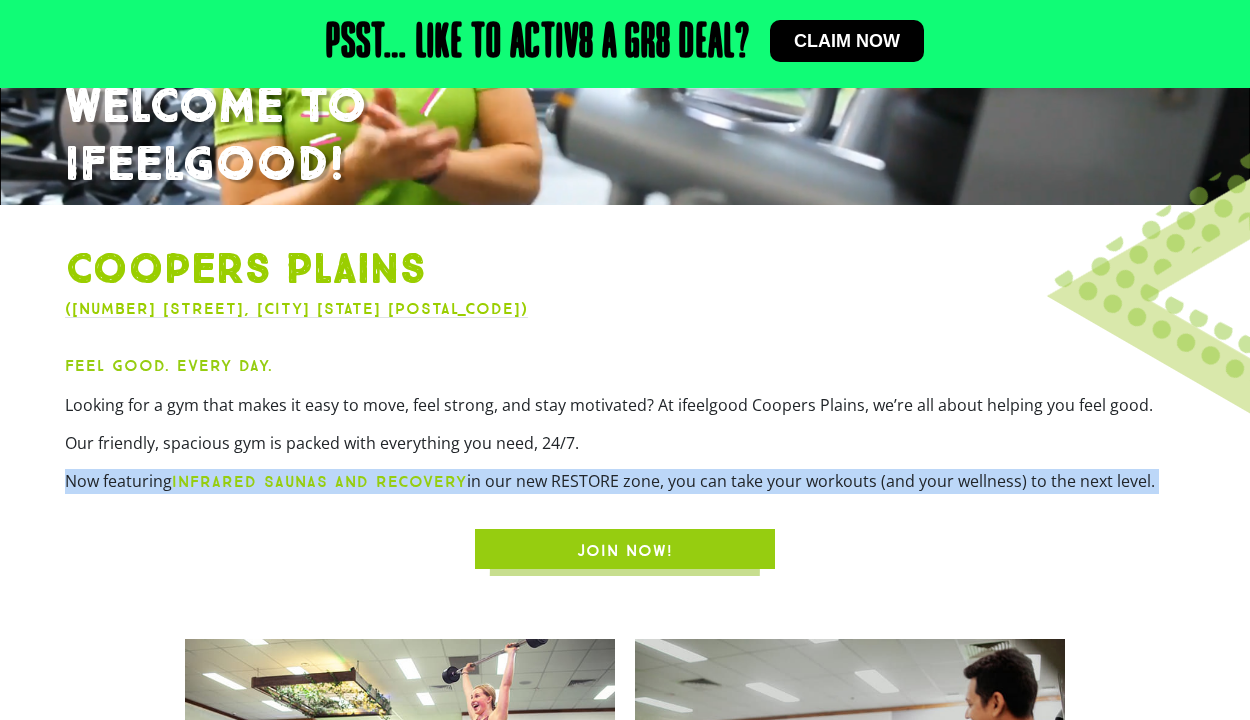 click on "infrared saunas and recovery" at bounding box center [319, 481] 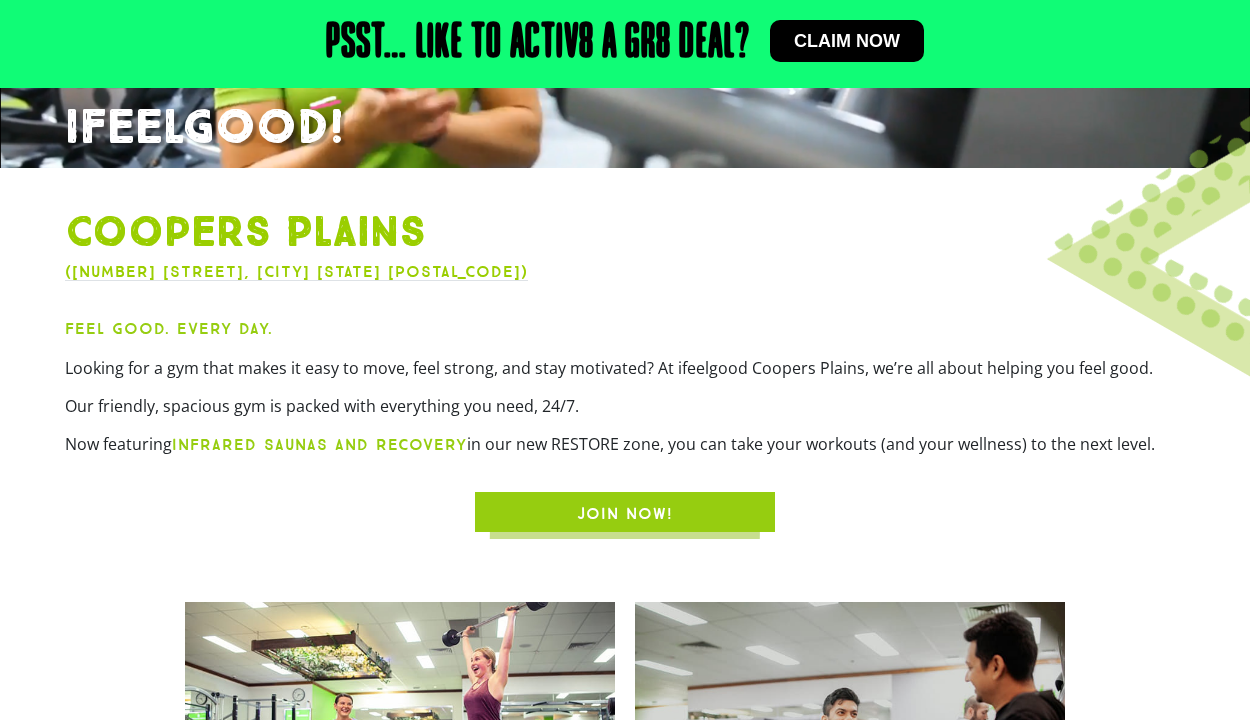 scroll, scrollTop: 485, scrollLeft: 0, axis: vertical 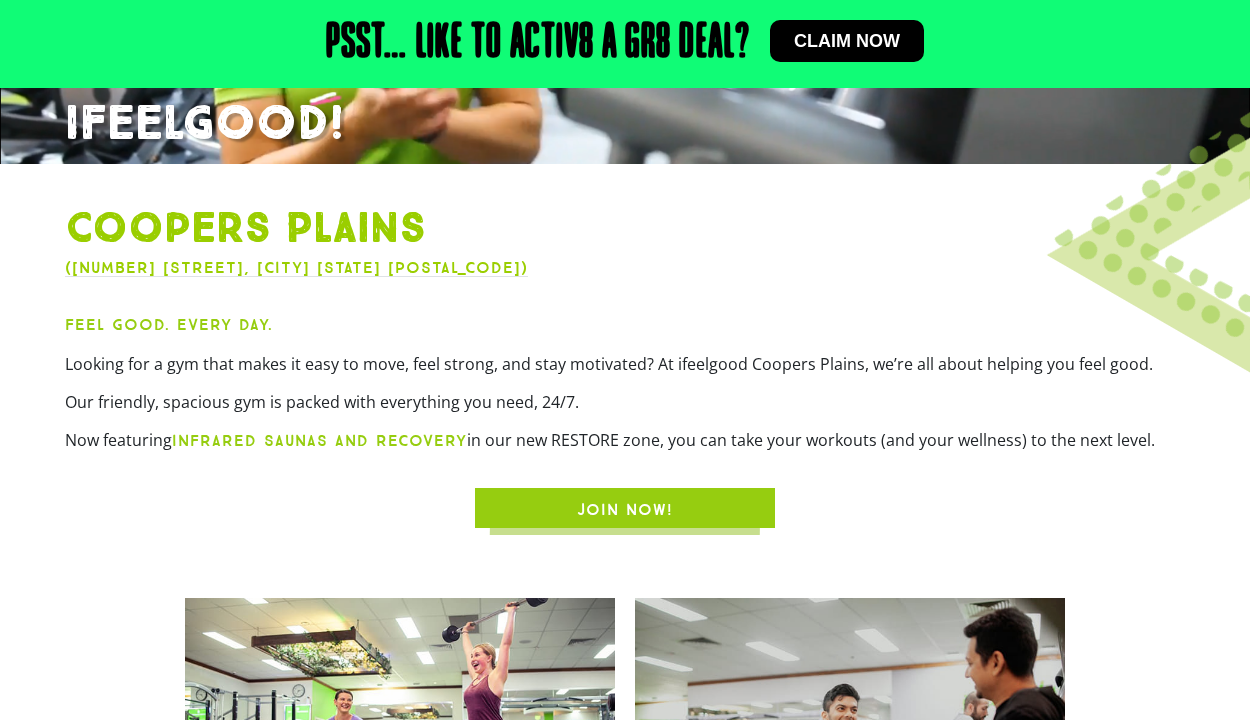 click on "JOIN NOW!" at bounding box center [625, 510] 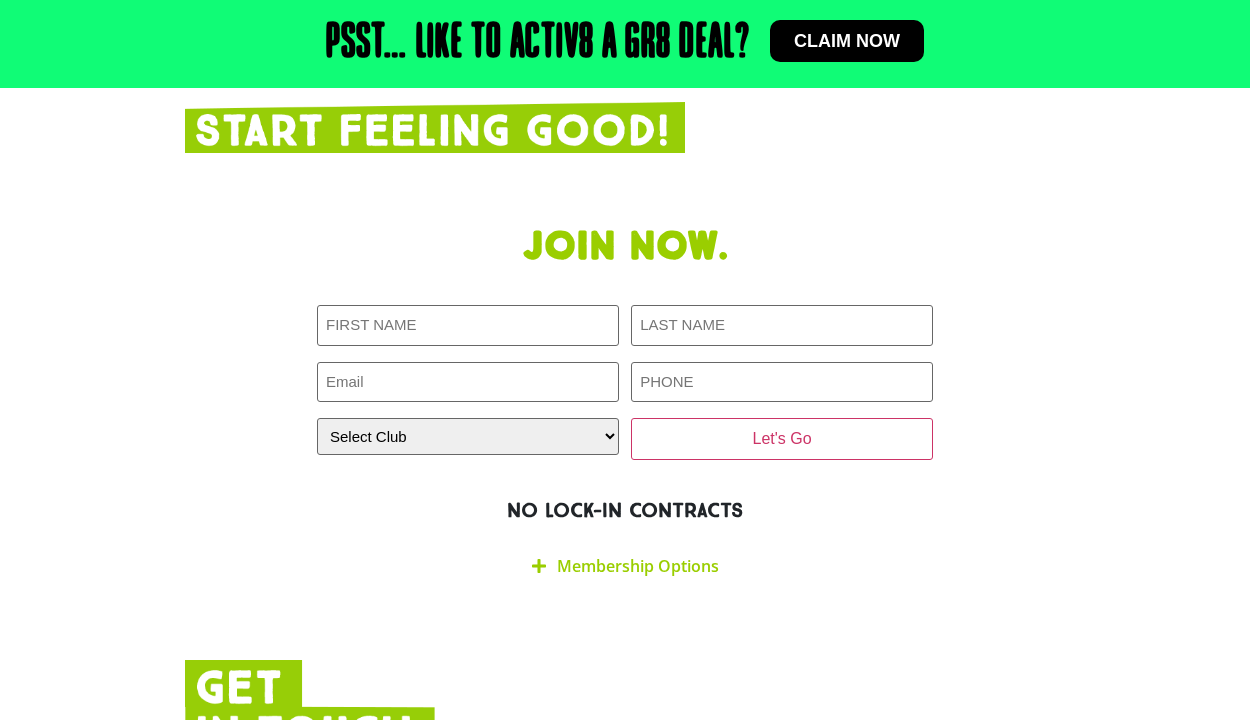 scroll, scrollTop: 3314, scrollLeft: 0, axis: vertical 